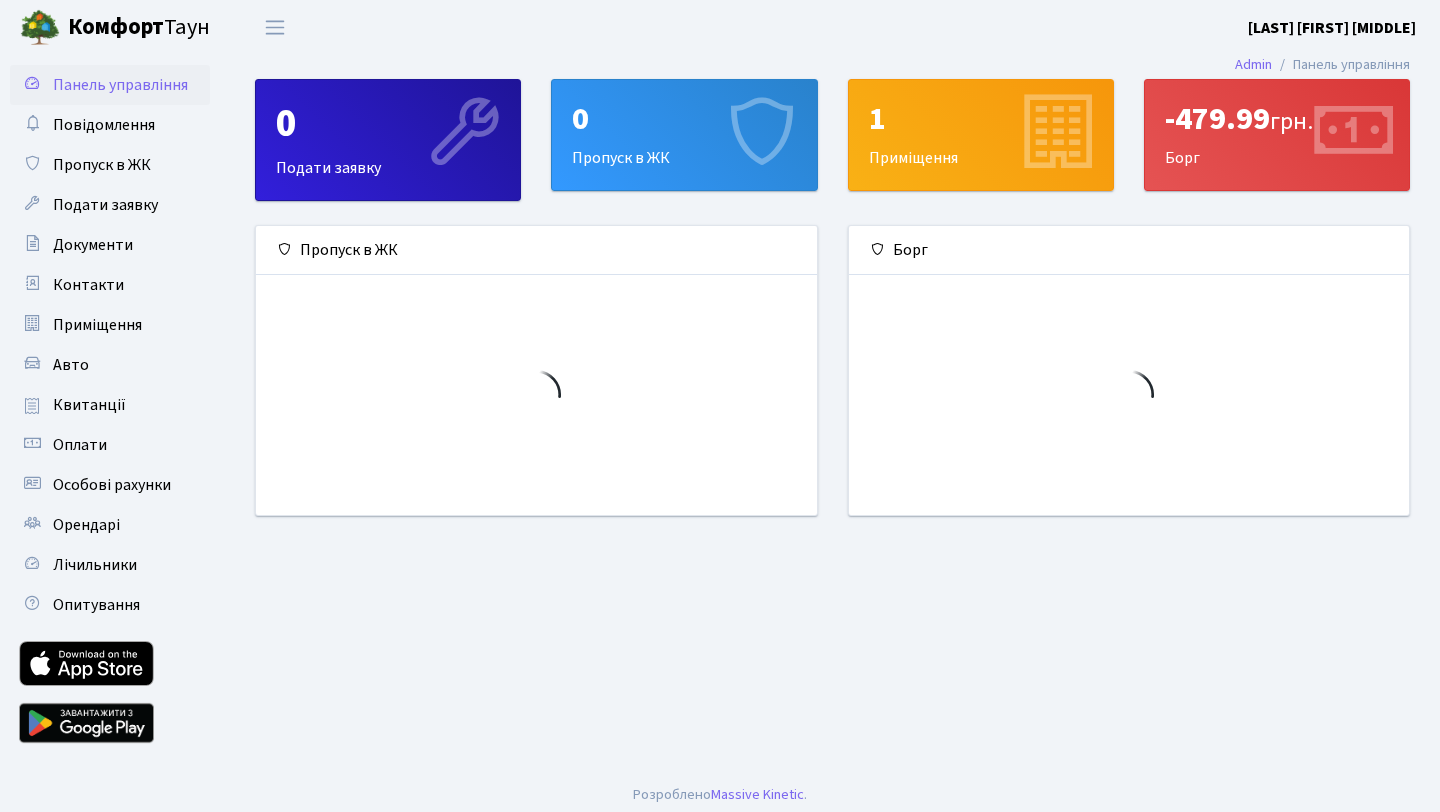 scroll, scrollTop: 0, scrollLeft: 0, axis: both 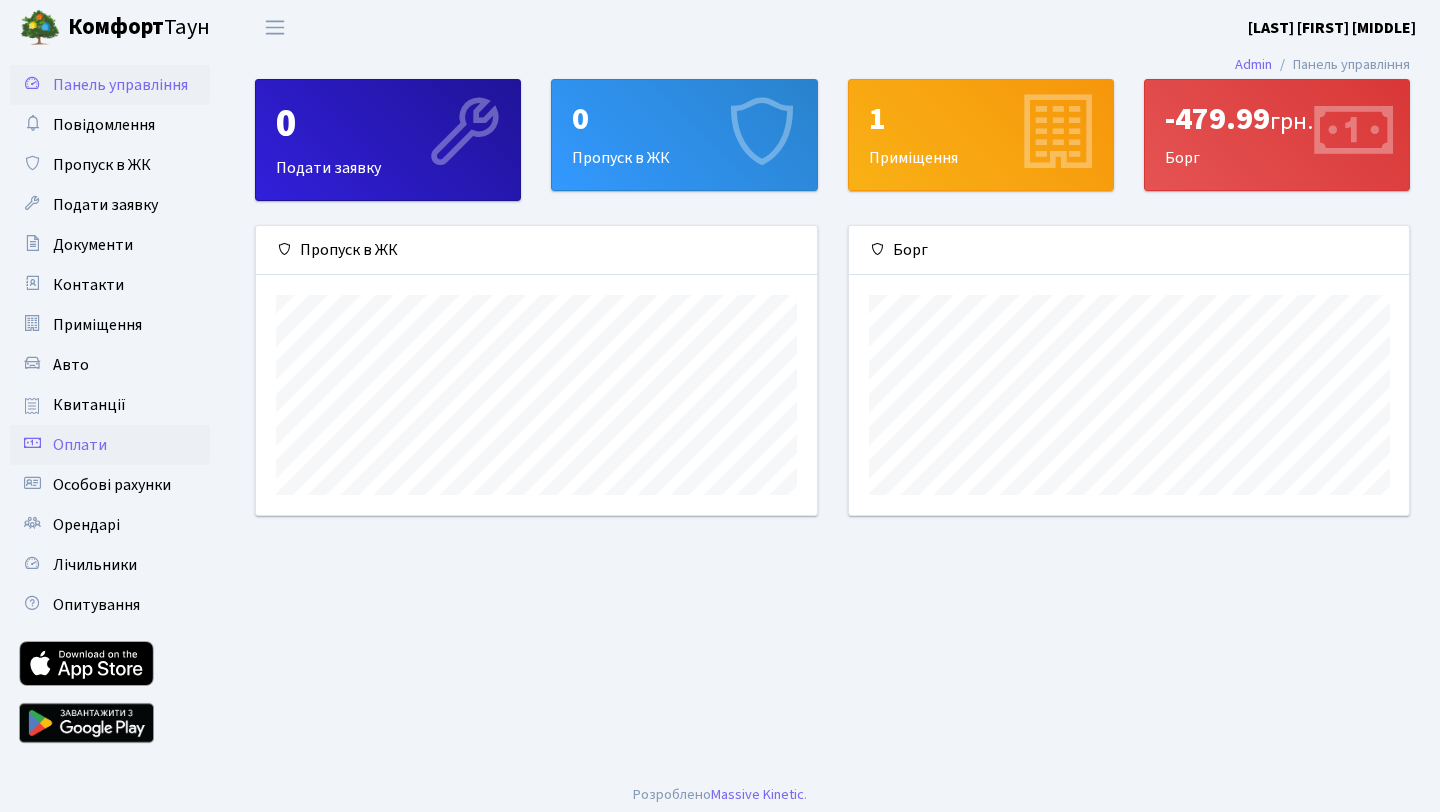 click on "Оплати" at bounding box center (110, 445) 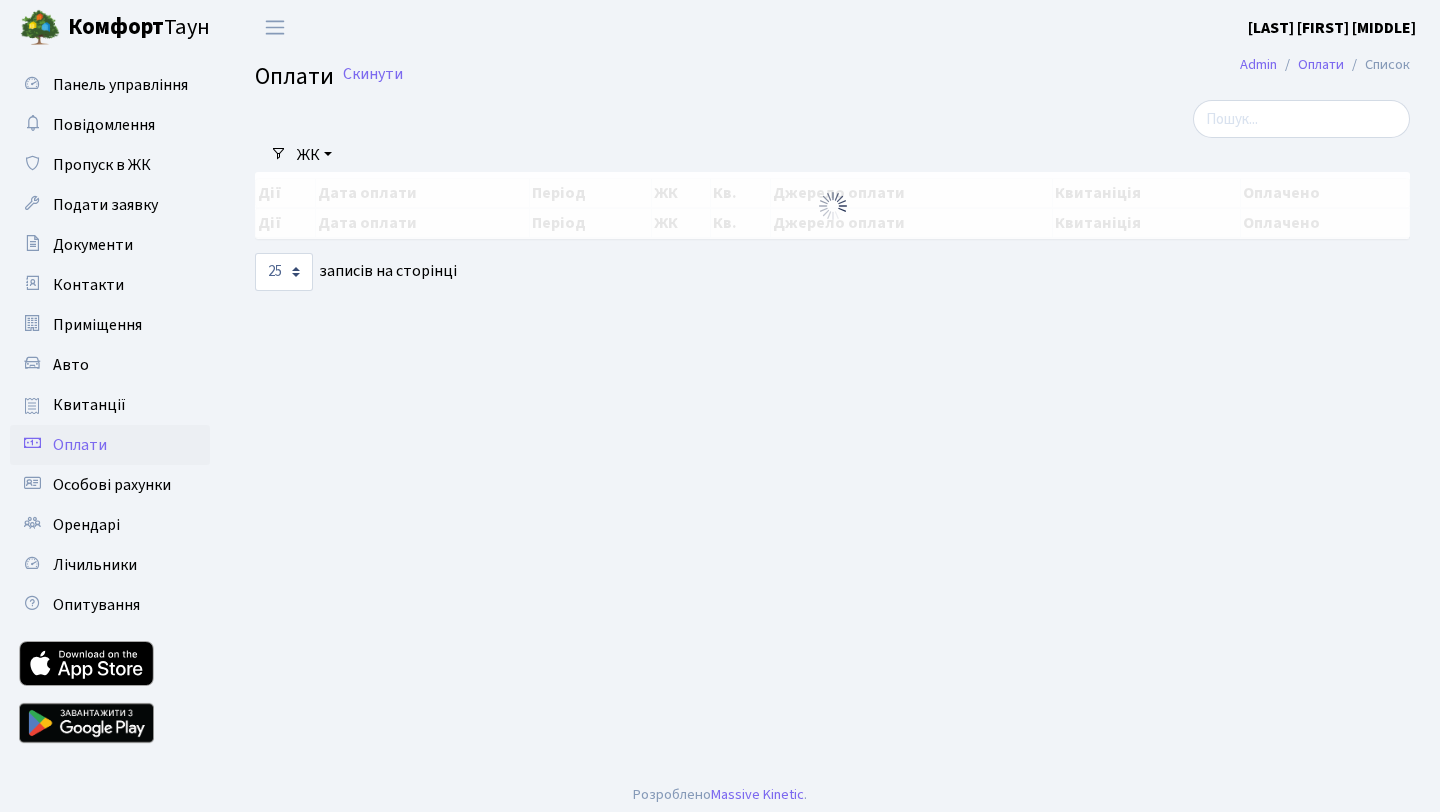 scroll, scrollTop: 0, scrollLeft: 0, axis: both 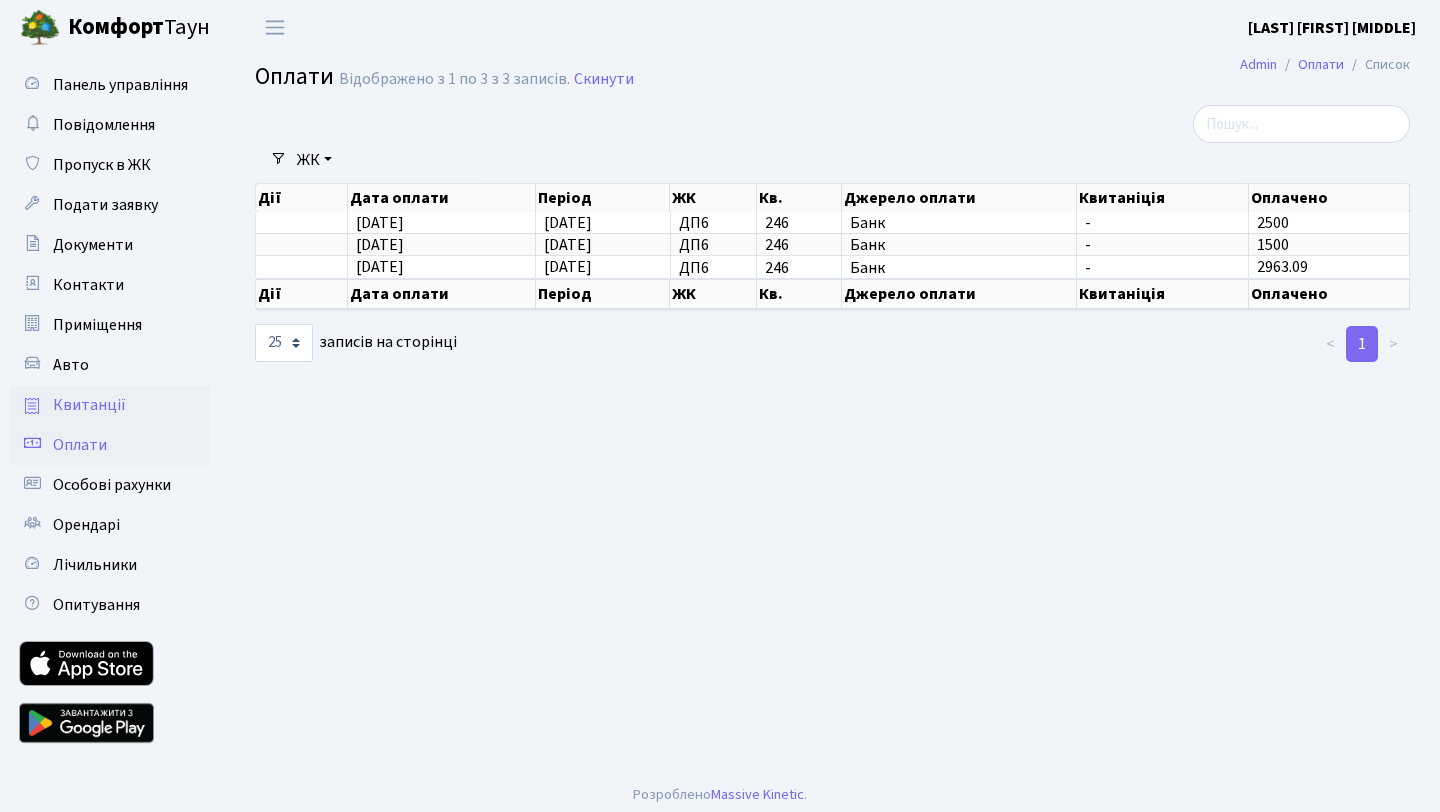 click on "Квитанції" at bounding box center [89, 405] 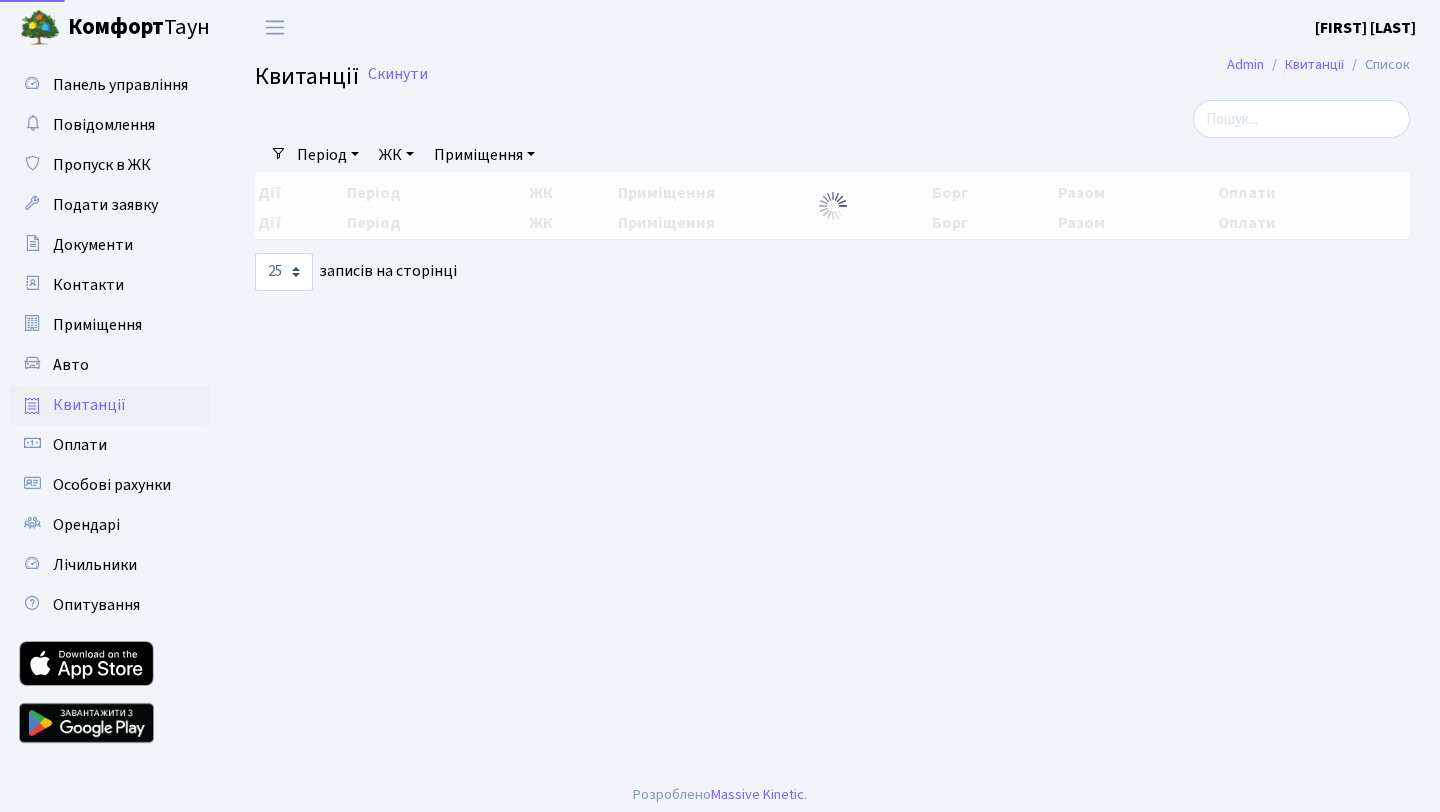 scroll, scrollTop: 0, scrollLeft: 0, axis: both 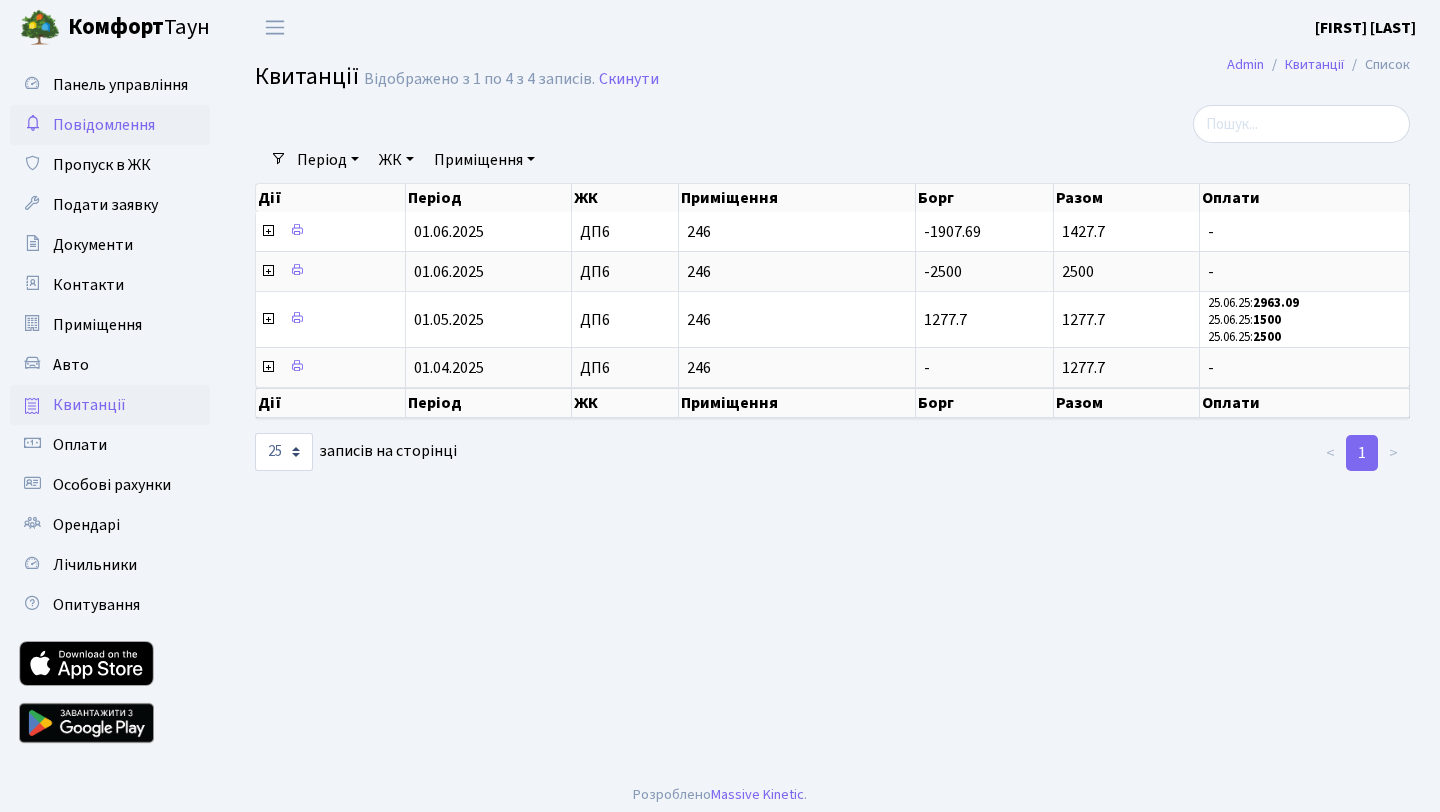 click on "Повідомлення" at bounding box center (110, 125) 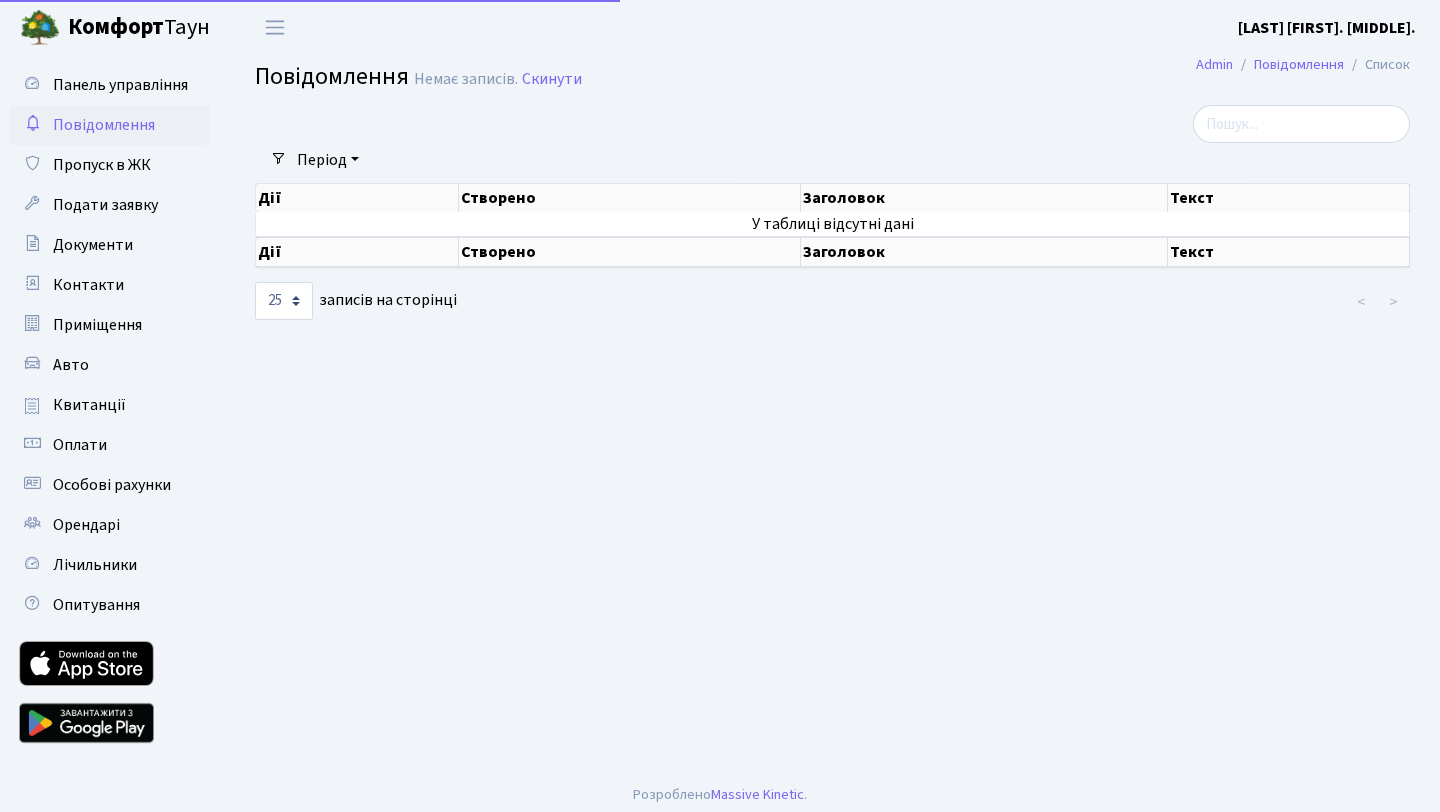 scroll, scrollTop: 0, scrollLeft: 0, axis: both 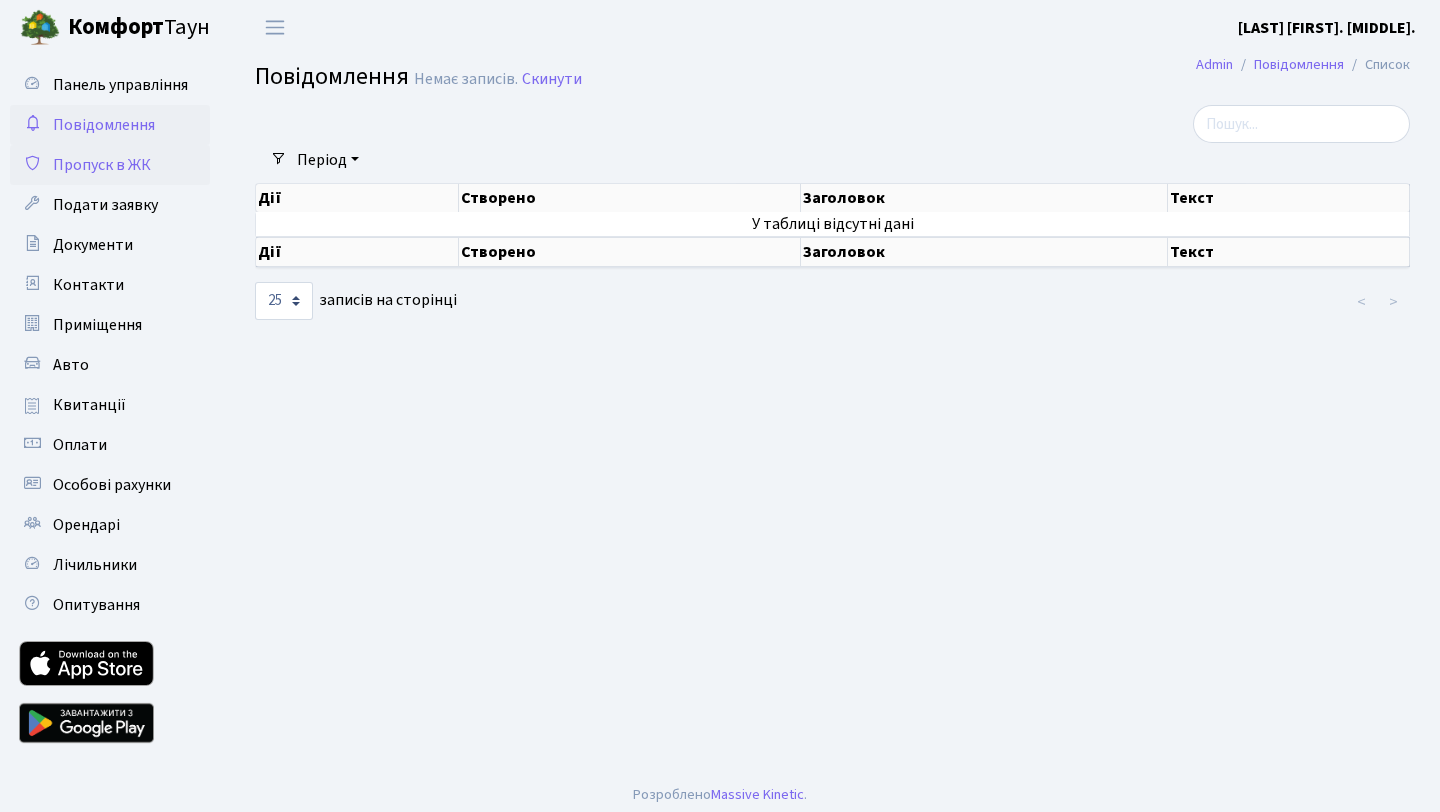 click on "Пропуск в ЖК" at bounding box center (102, 165) 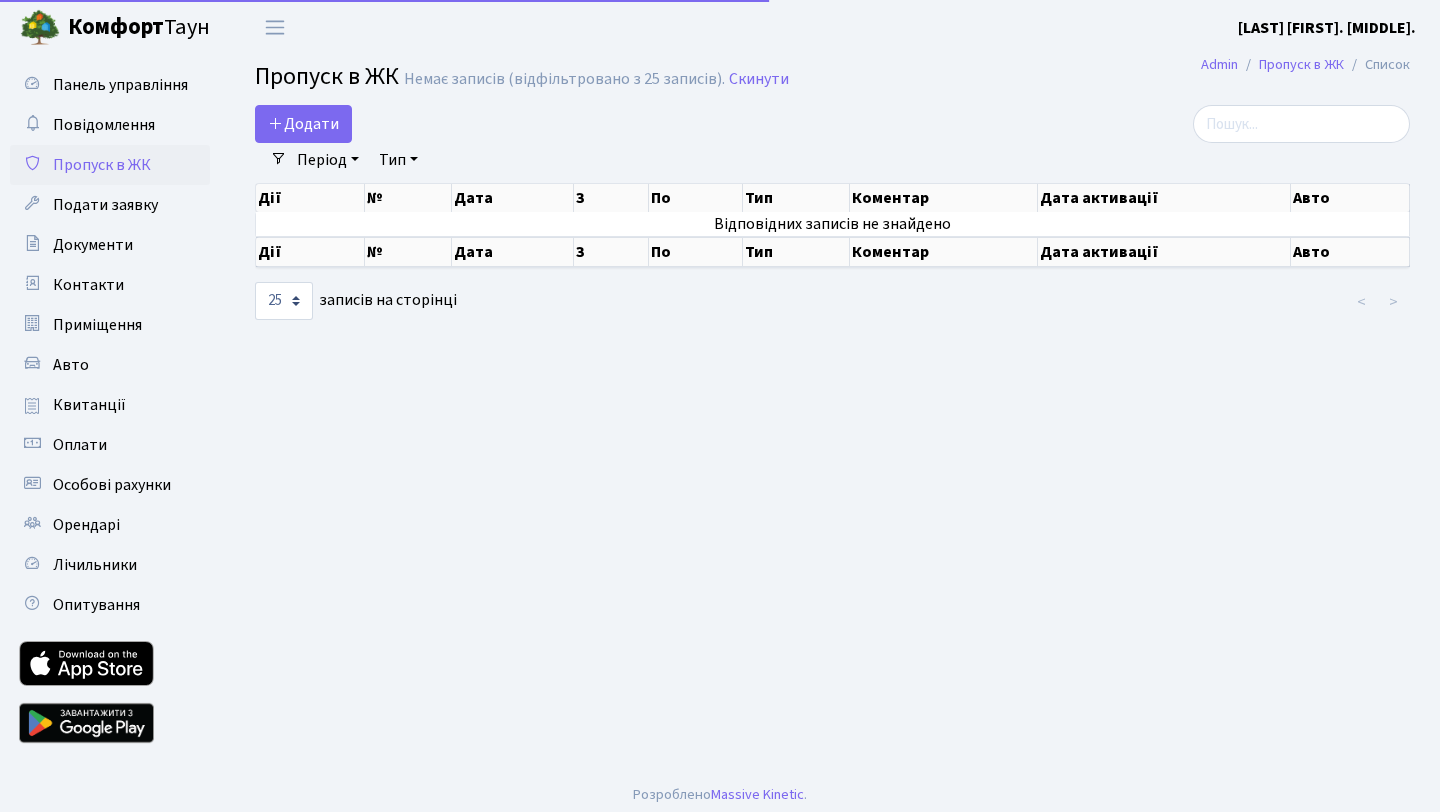scroll, scrollTop: 0, scrollLeft: 0, axis: both 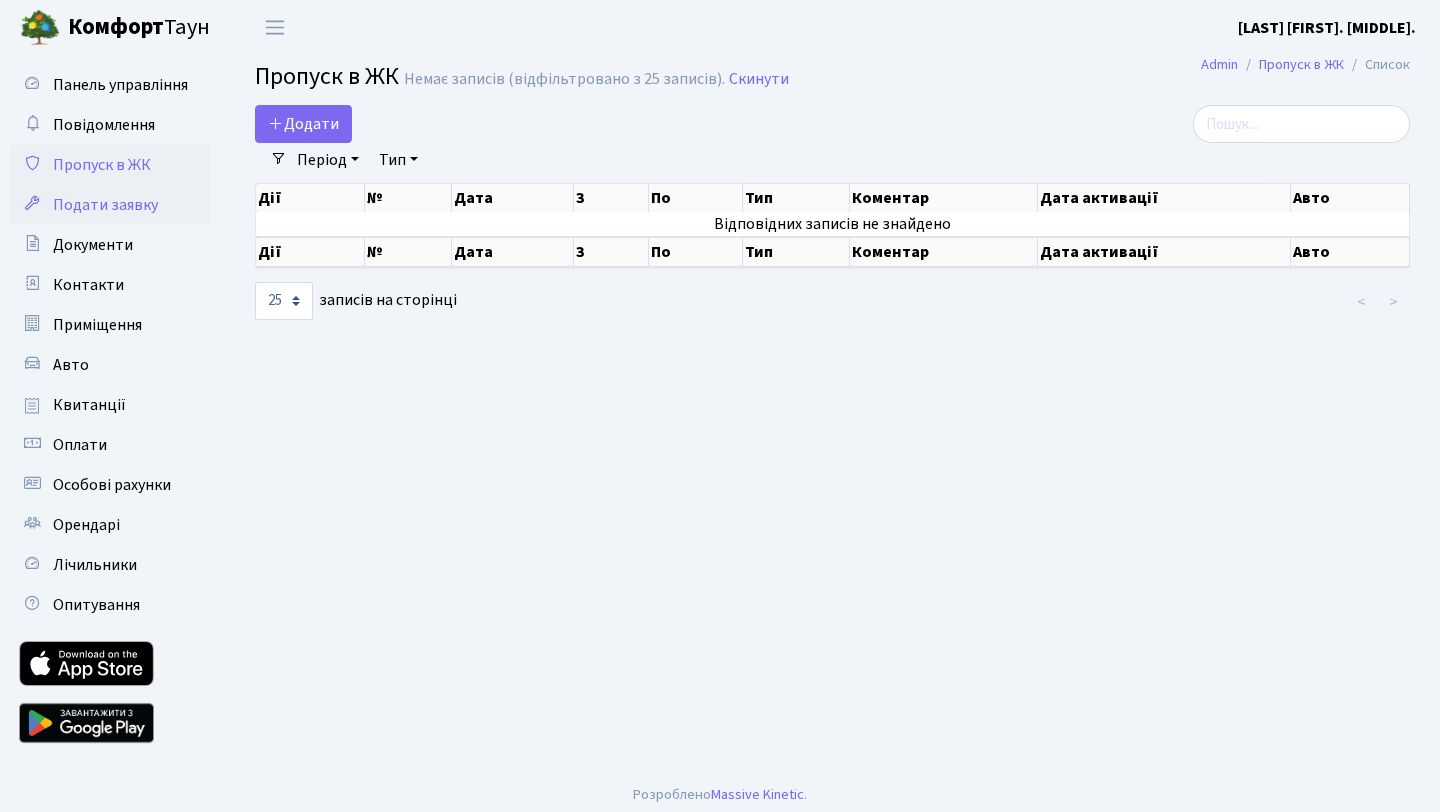 click on "Подати заявку" at bounding box center (105, 205) 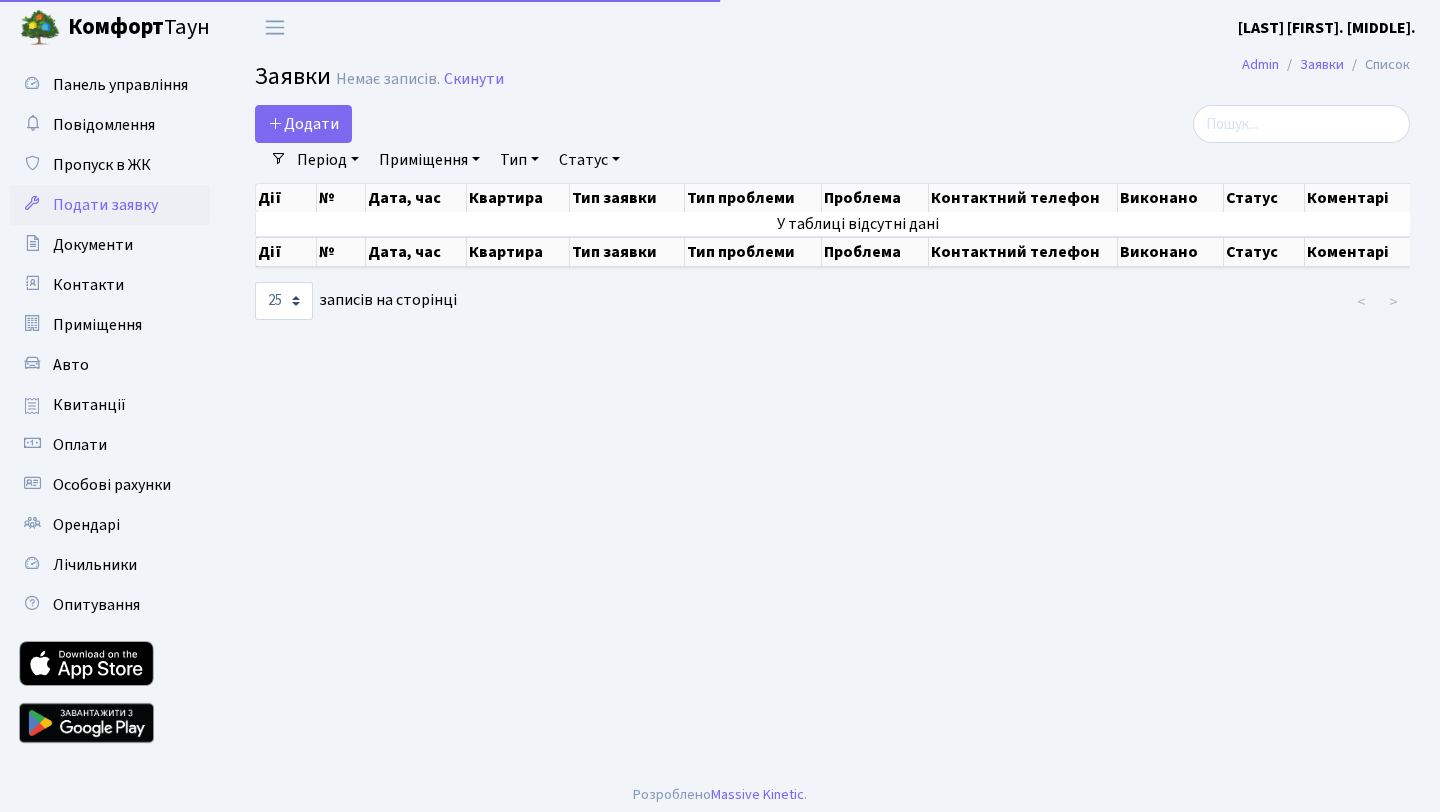 scroll, scrollTop: 0, scrollLeft: 0, axis: both 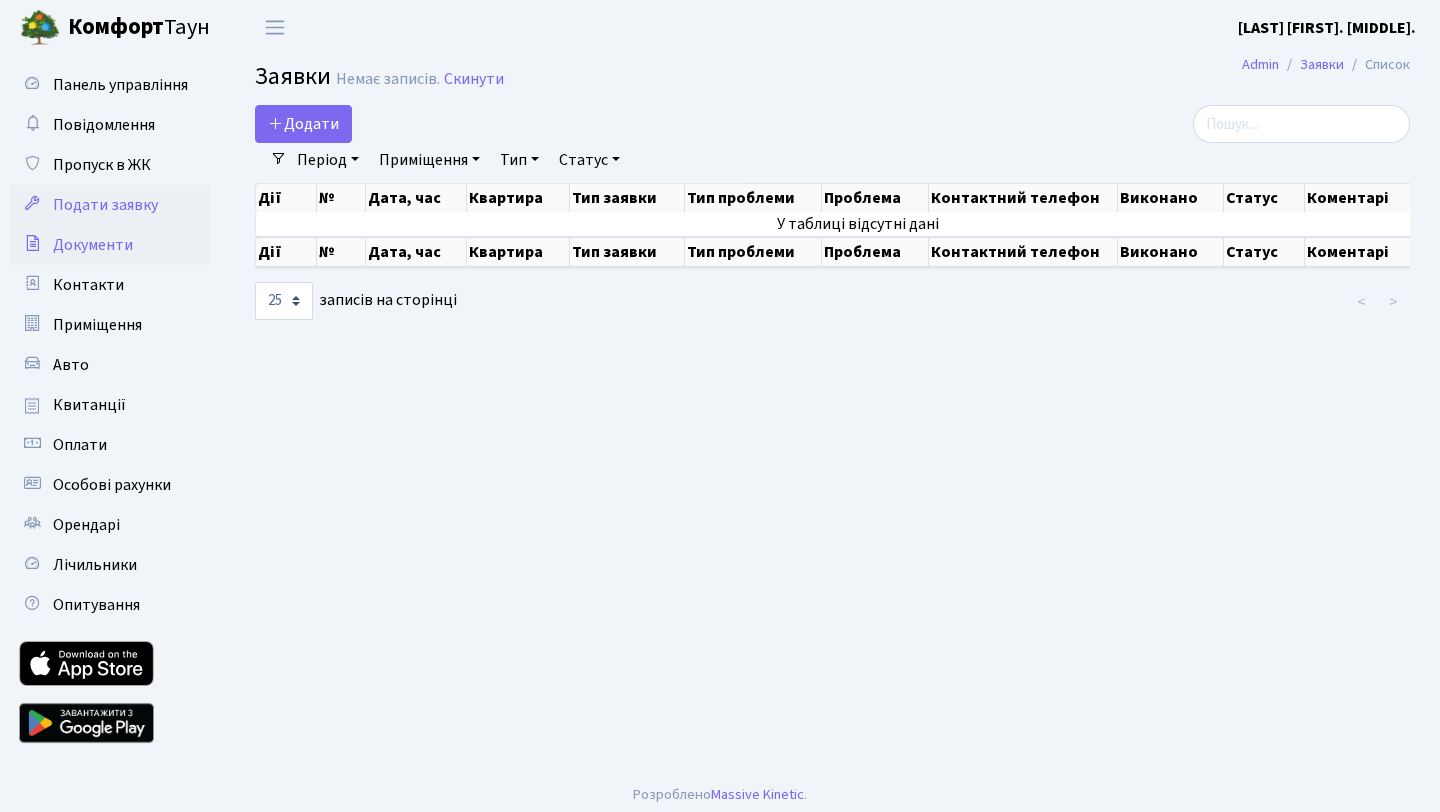 click on "Документи" at bounding box center (93, 245) 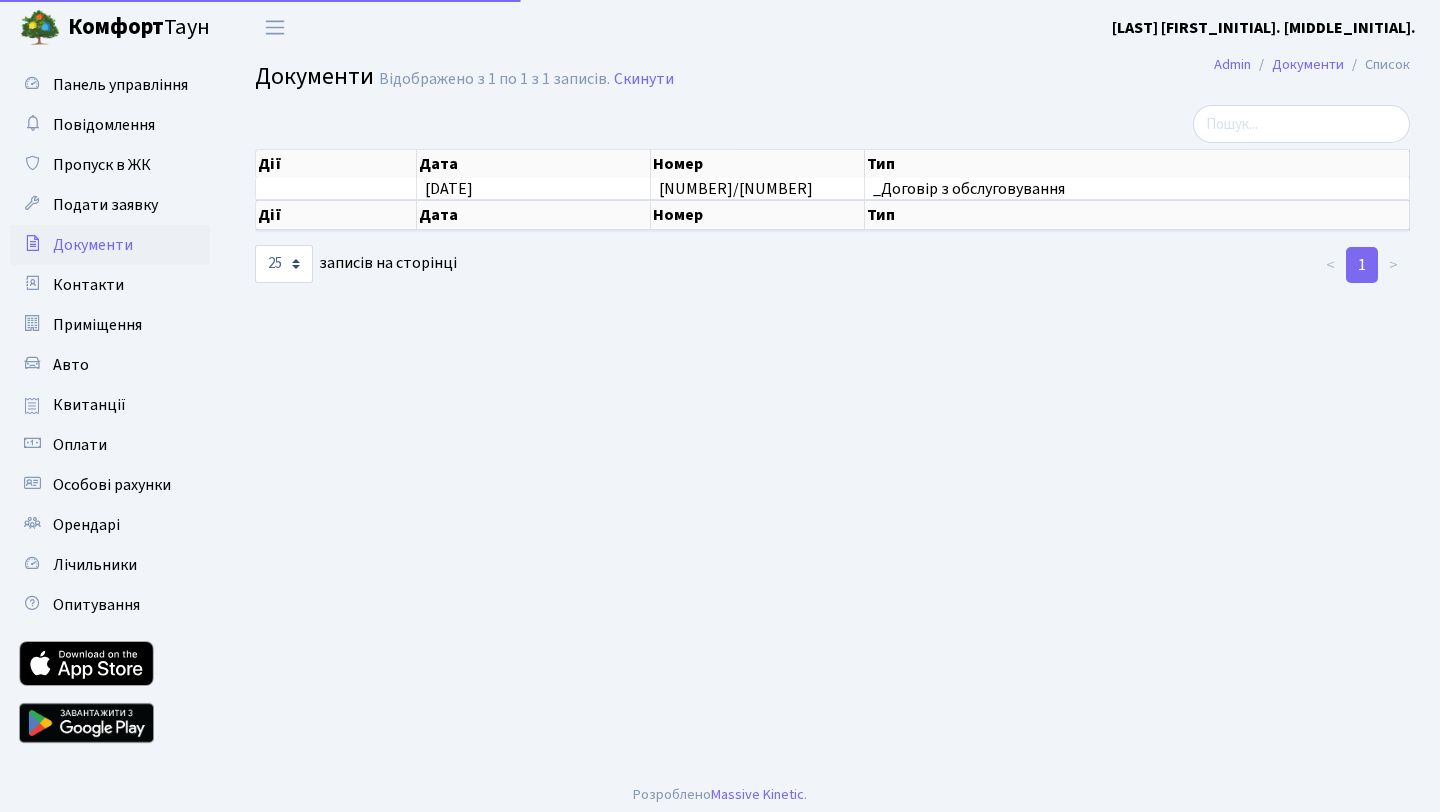 scroll, scrollTop: 0, scrollLeft: 0, axis: both 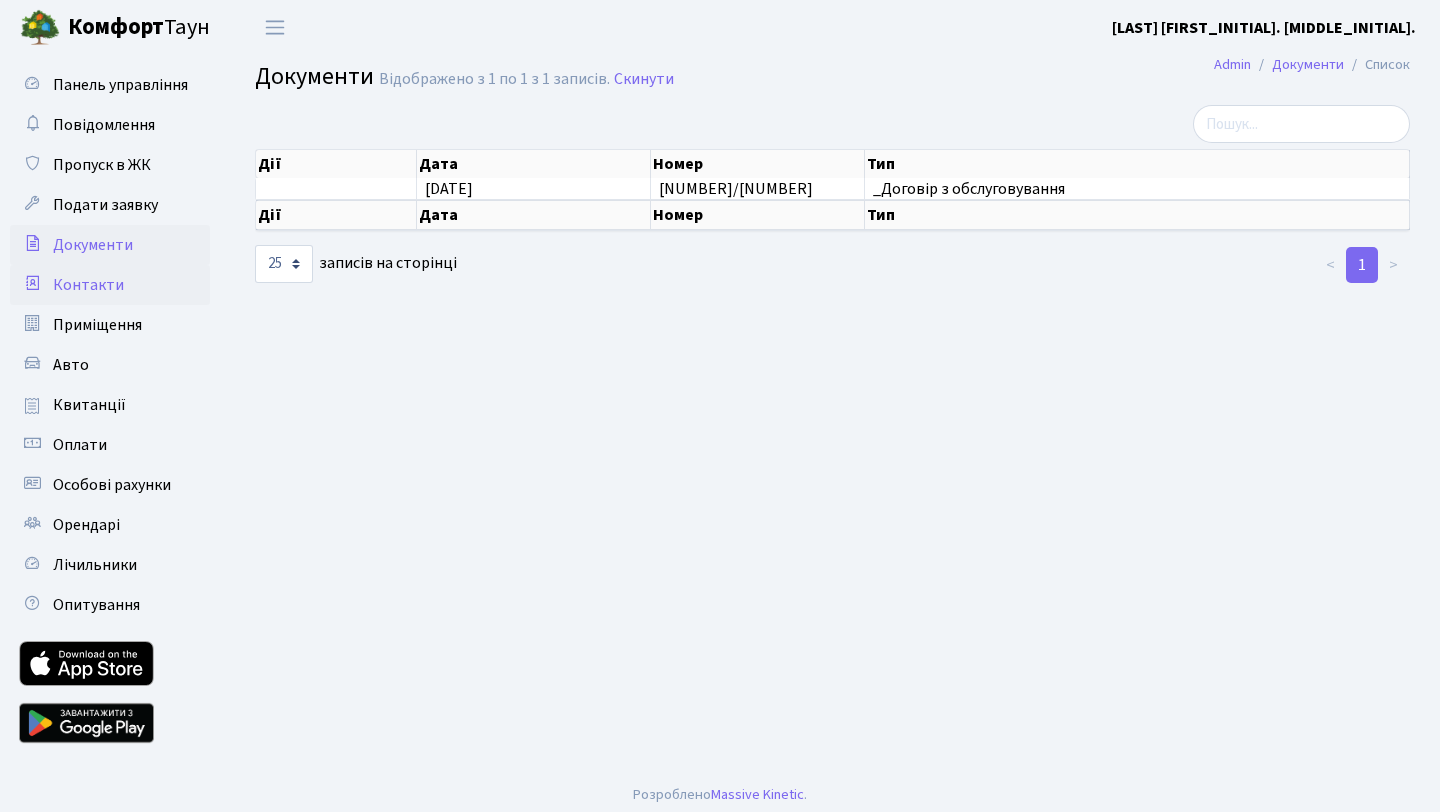 click on "Контакти" at bounding box center [88, 285] 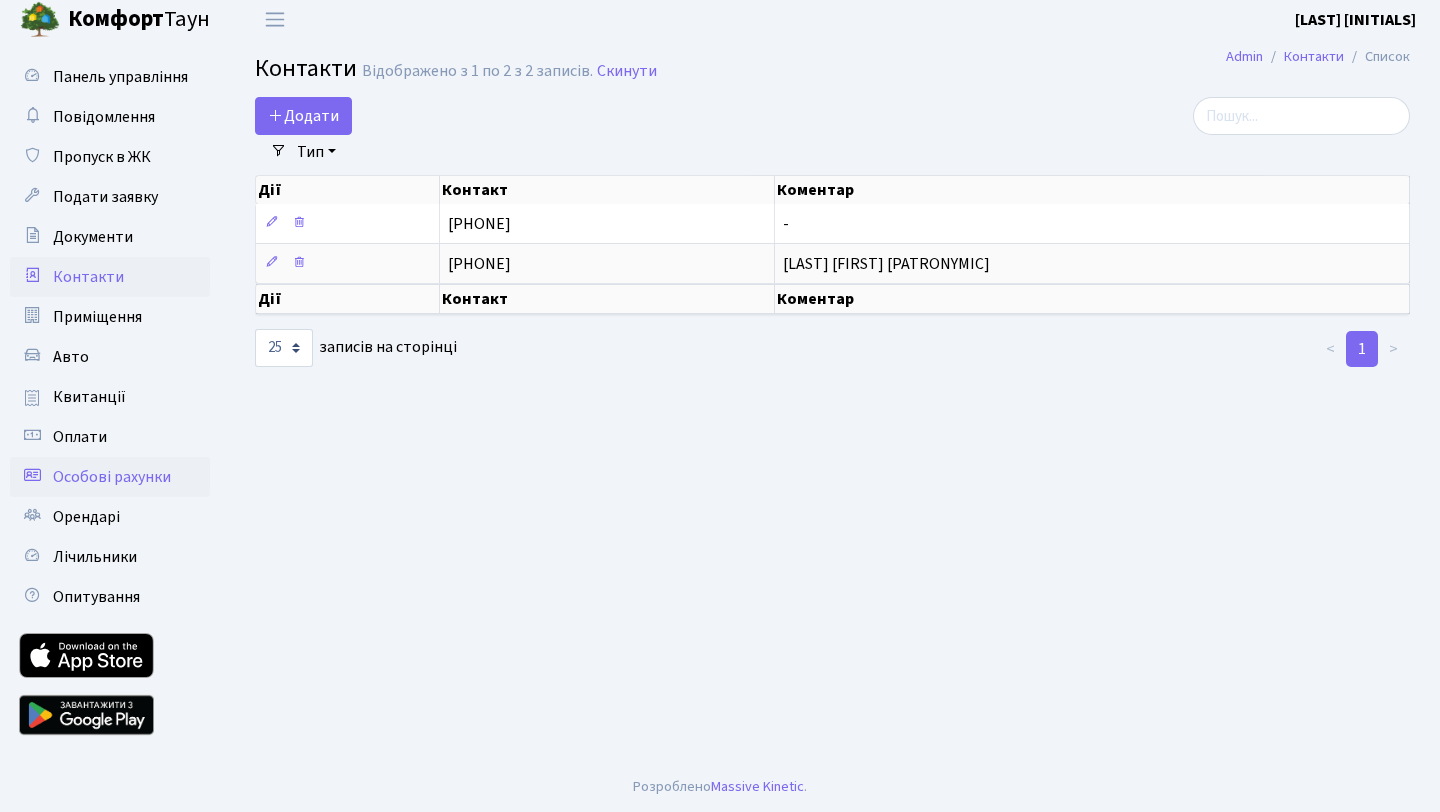 scroll, scrollTop: 0, scrollLeft: 0, axis: both 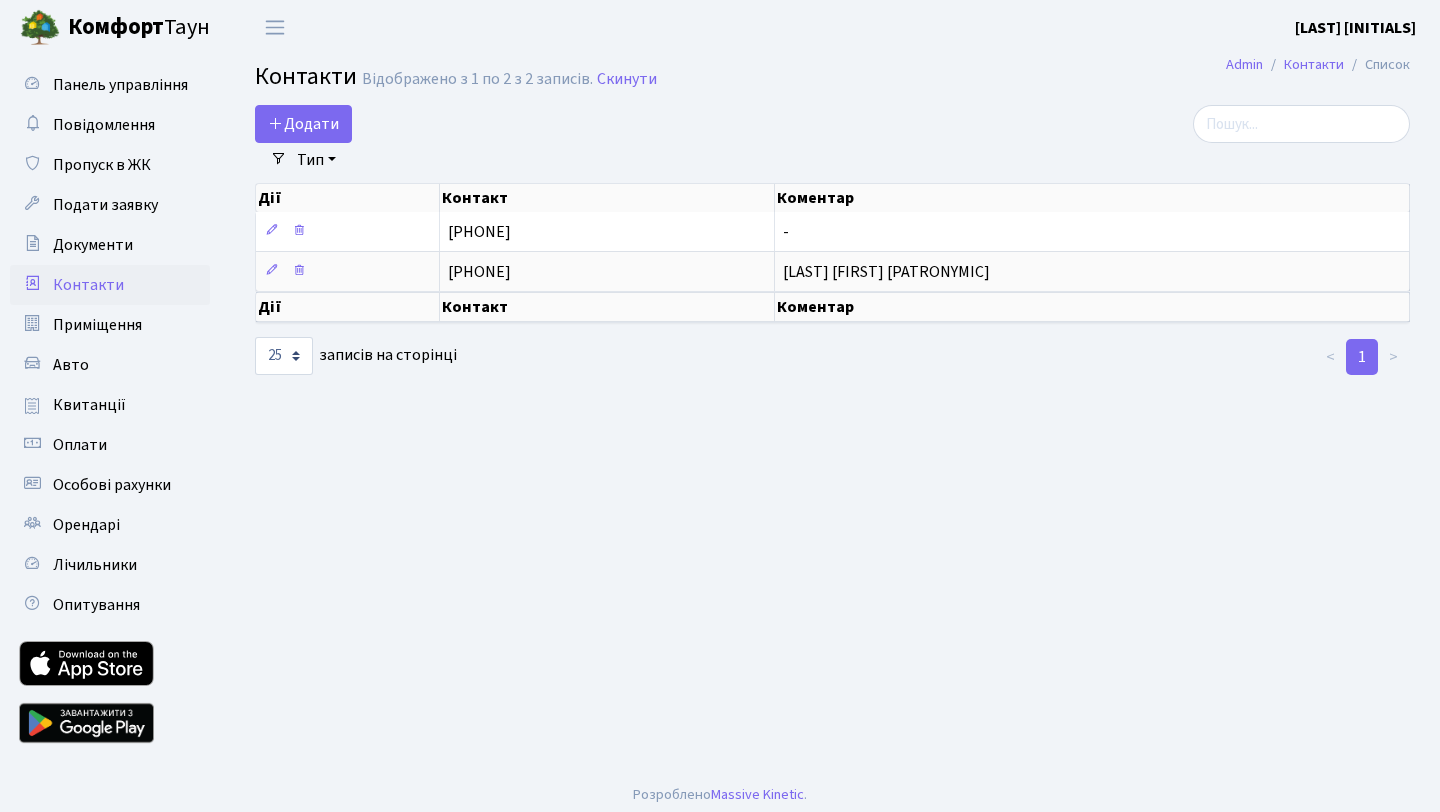 click at bounding box center [86, 723] 